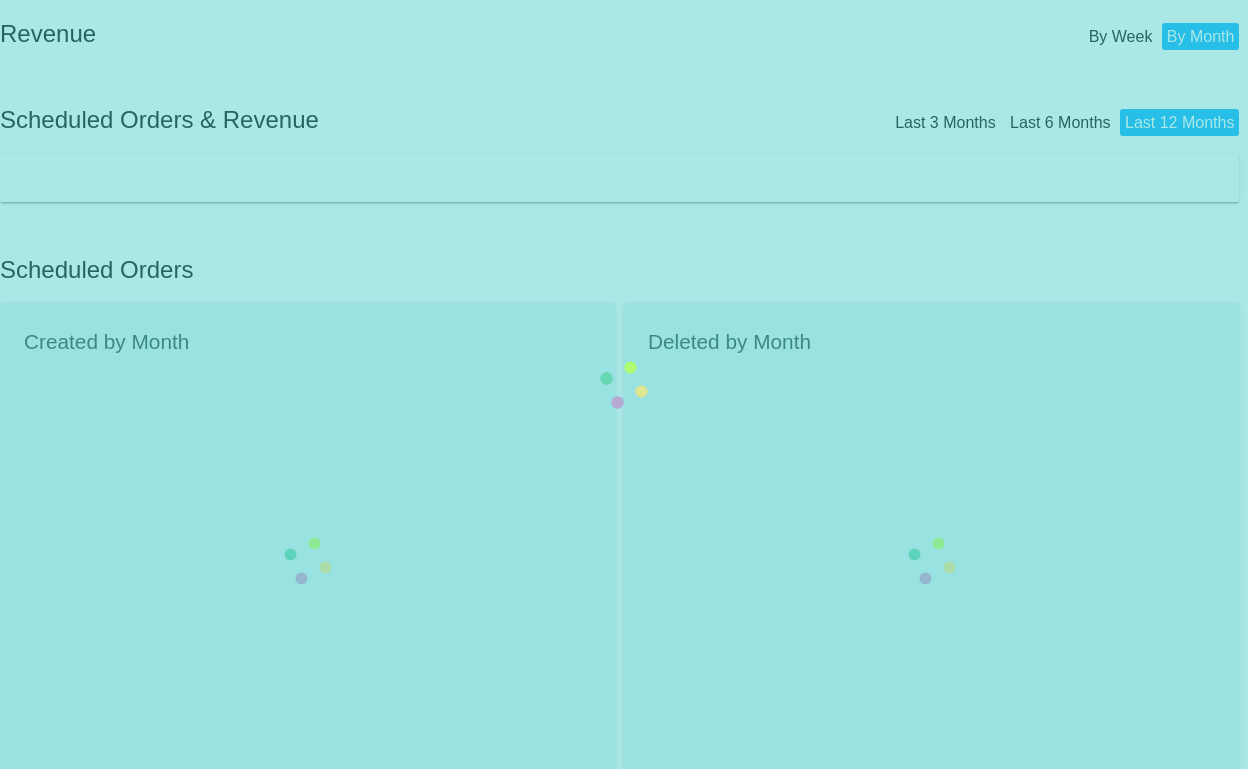 scroll, scrollTop: 0, scrollLeft: 0, axis: both 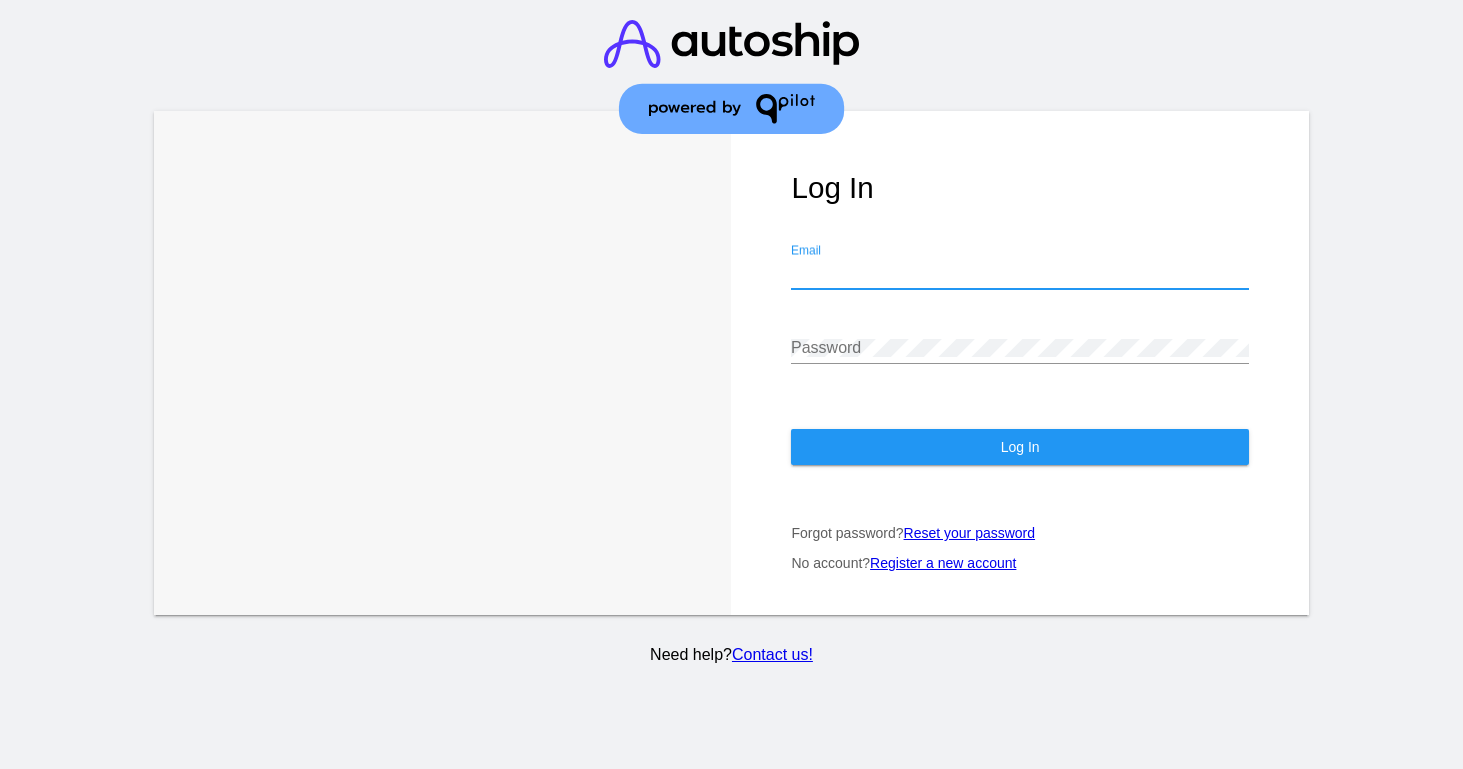 click on "Email" at bounding box center (1019, 273) 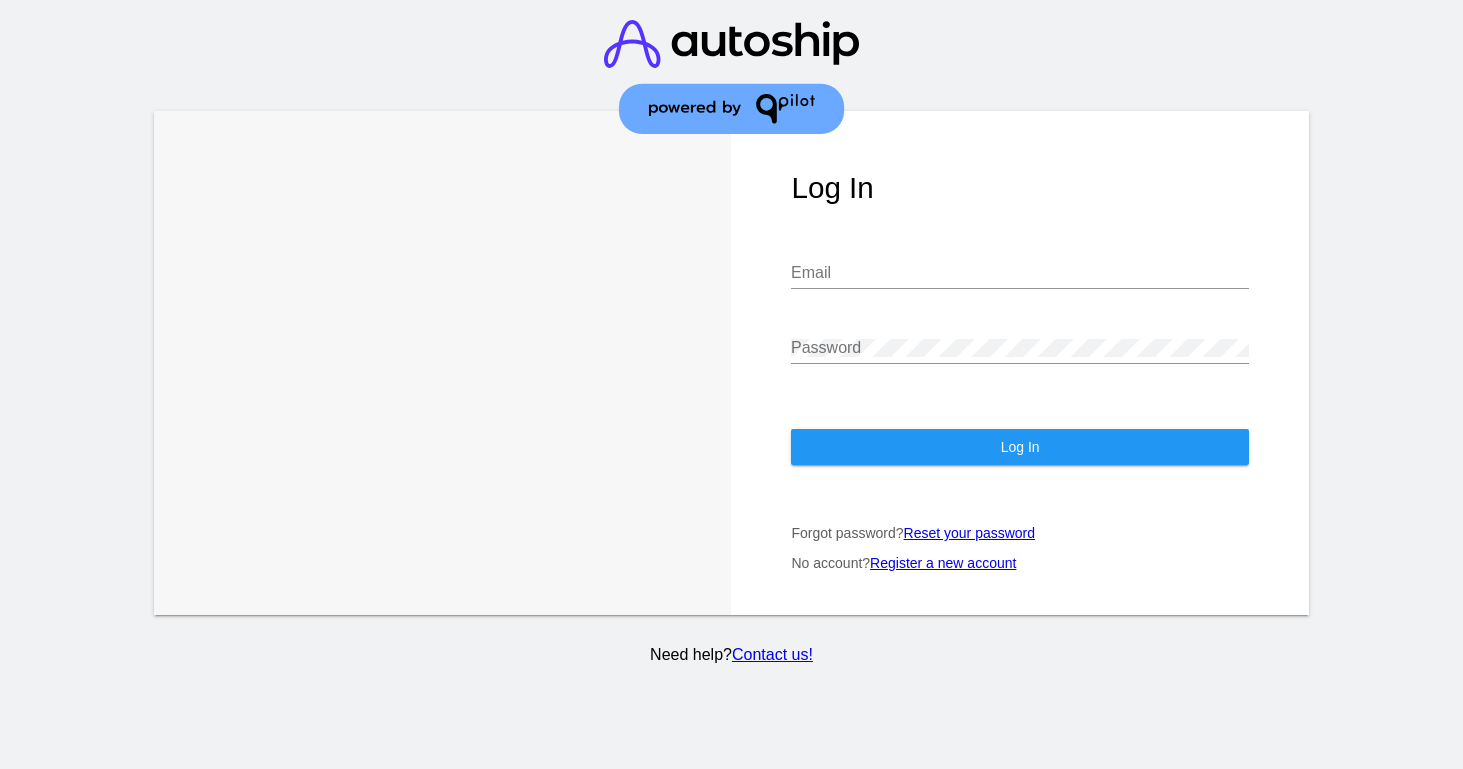 type on "ashleigh@[EMAIL]" 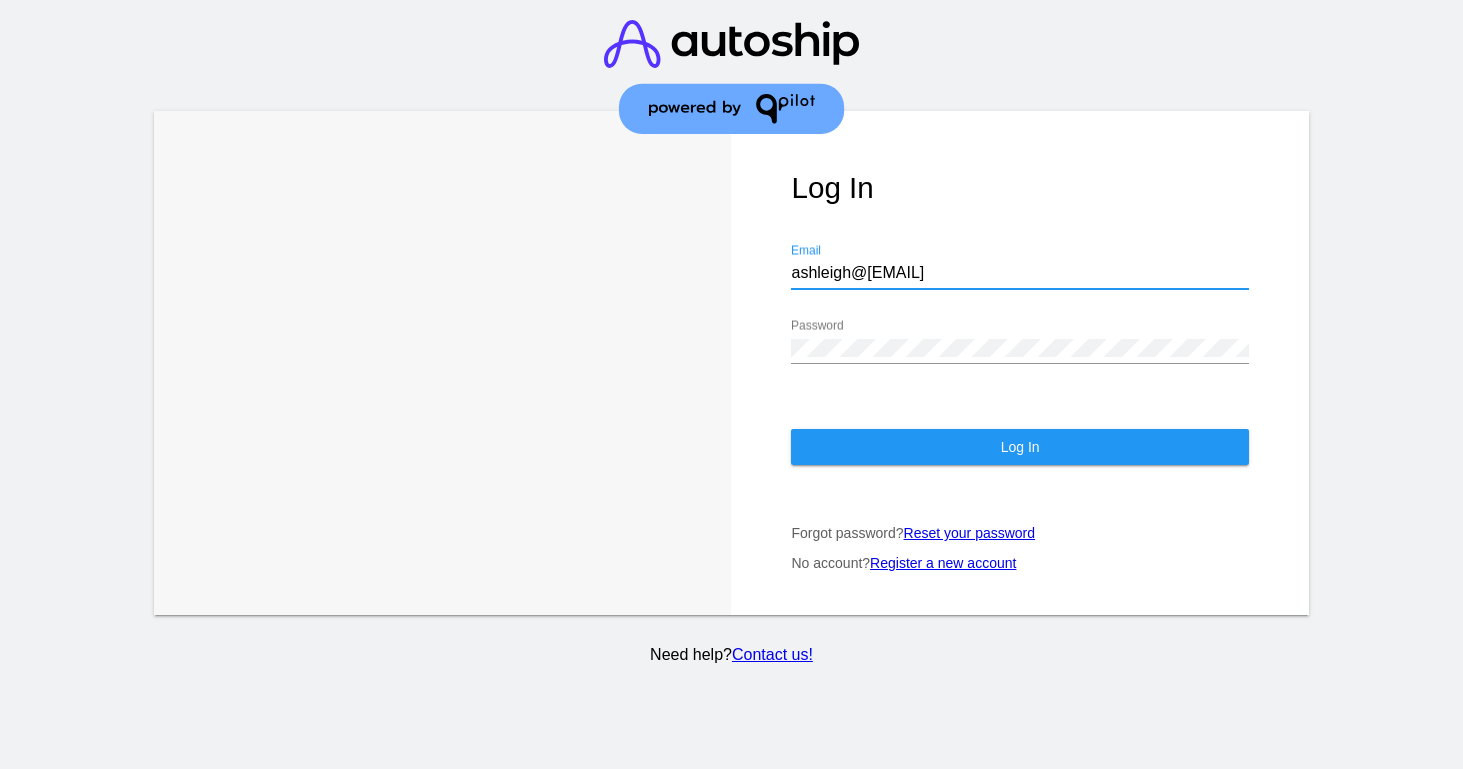 click on "Log In" 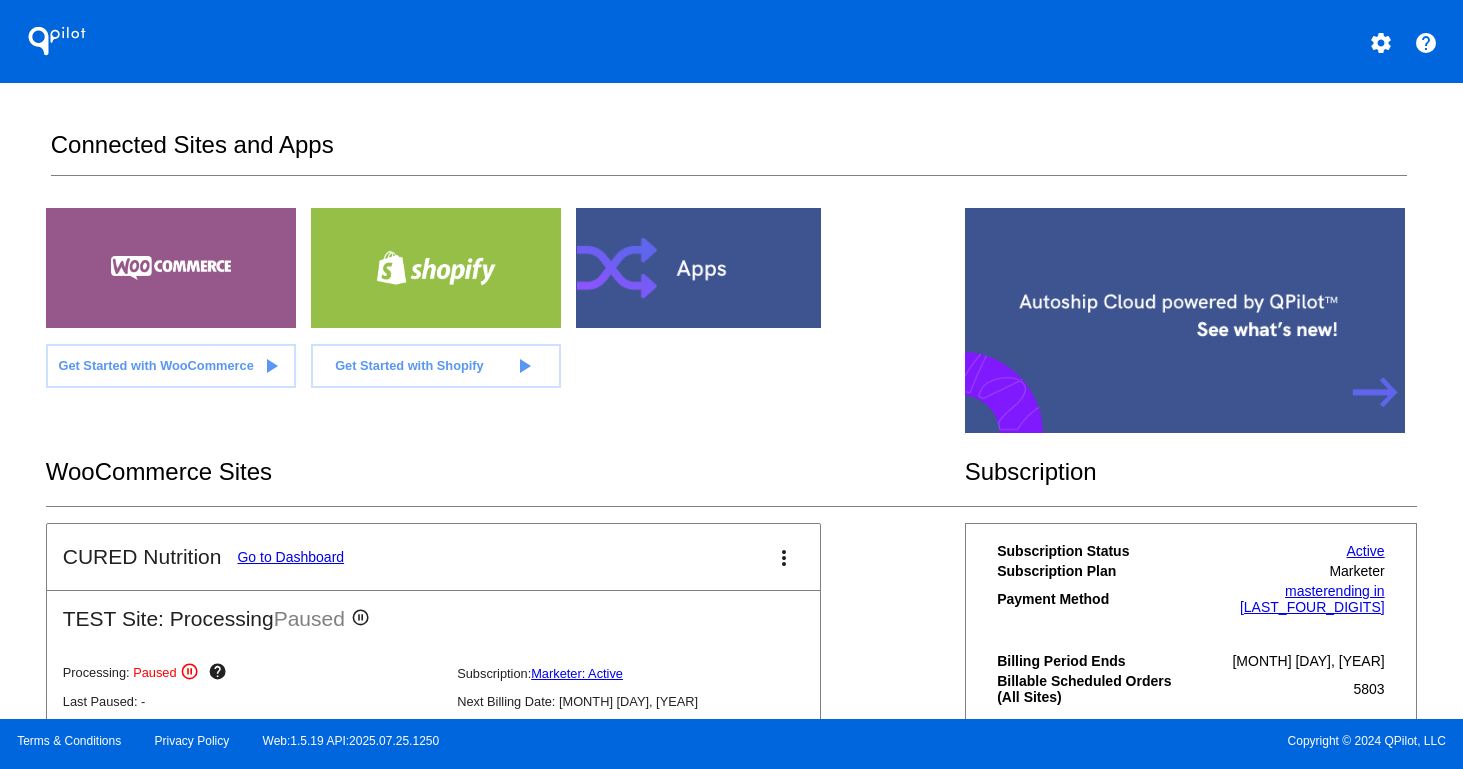scroll, scrollTop: 9, scrollLeft: 0, axis: vertical 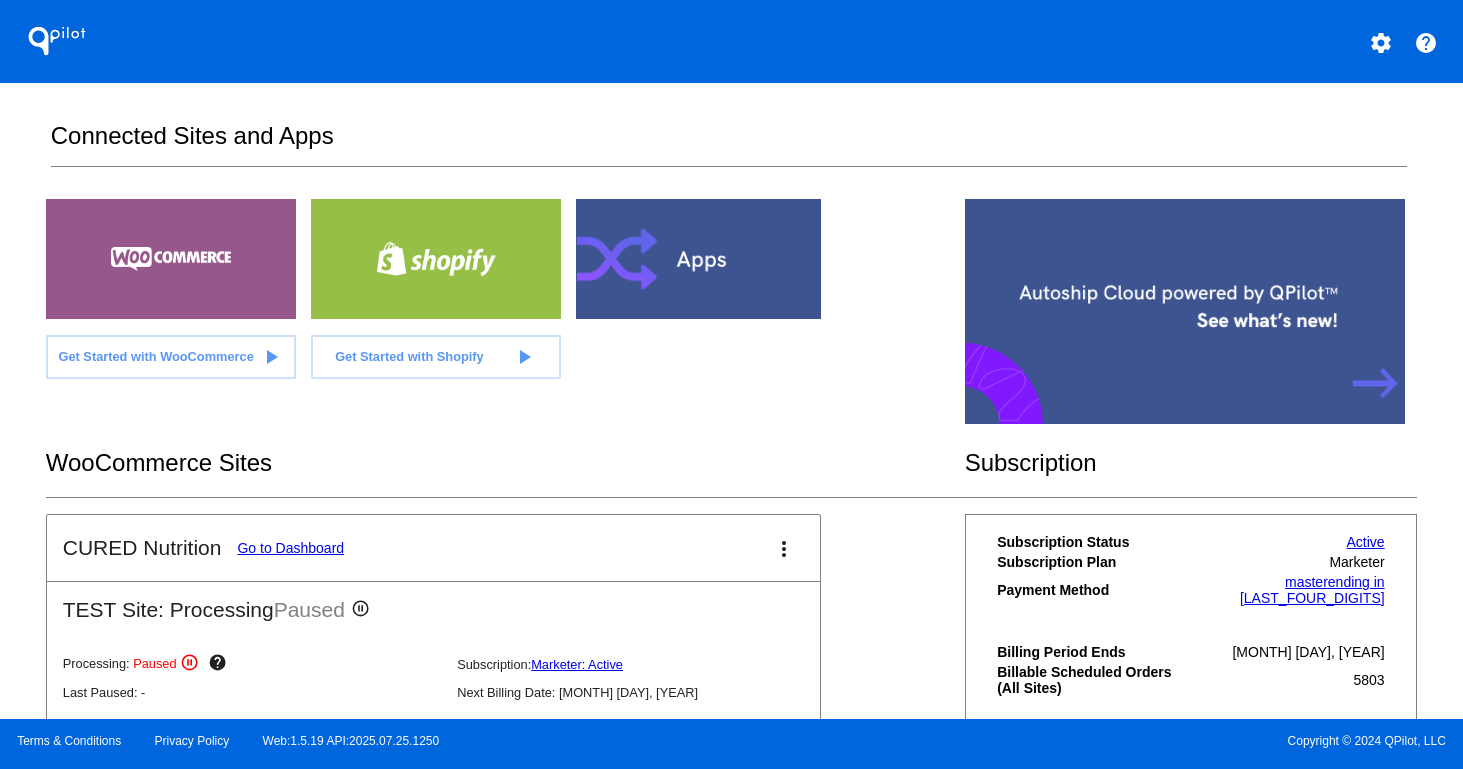 click on "settings" 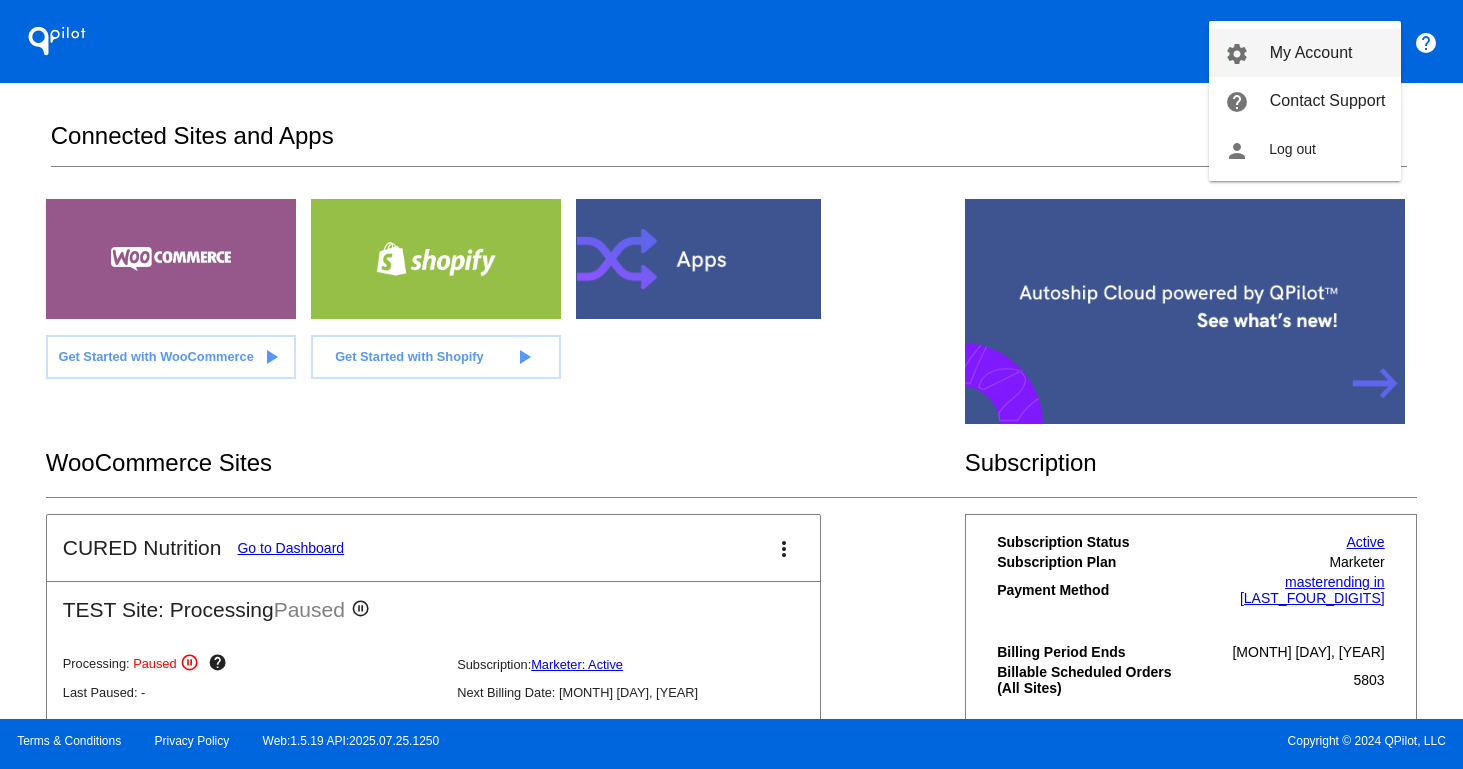 click on "My Account" at bounding box center (1311, 52) 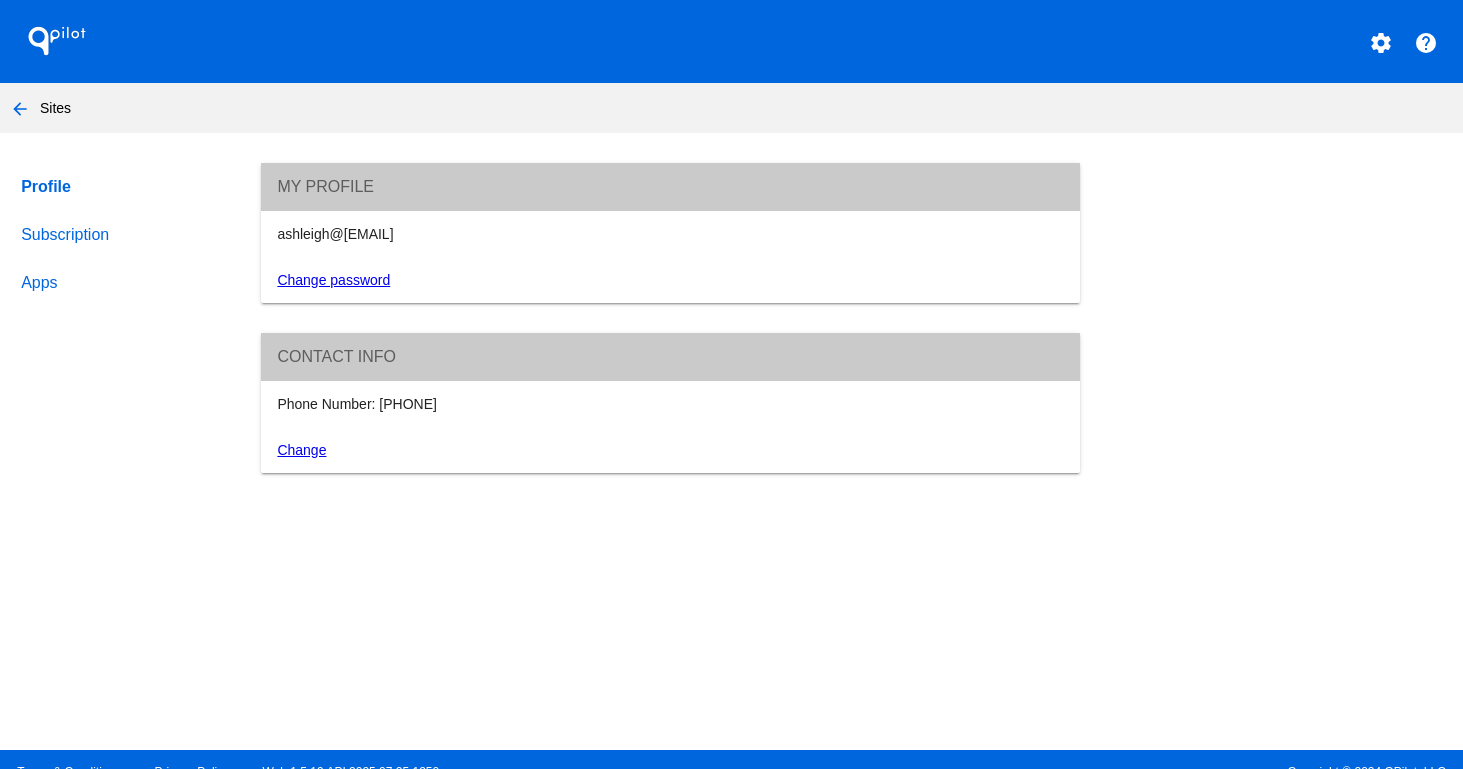 click on "Apps" 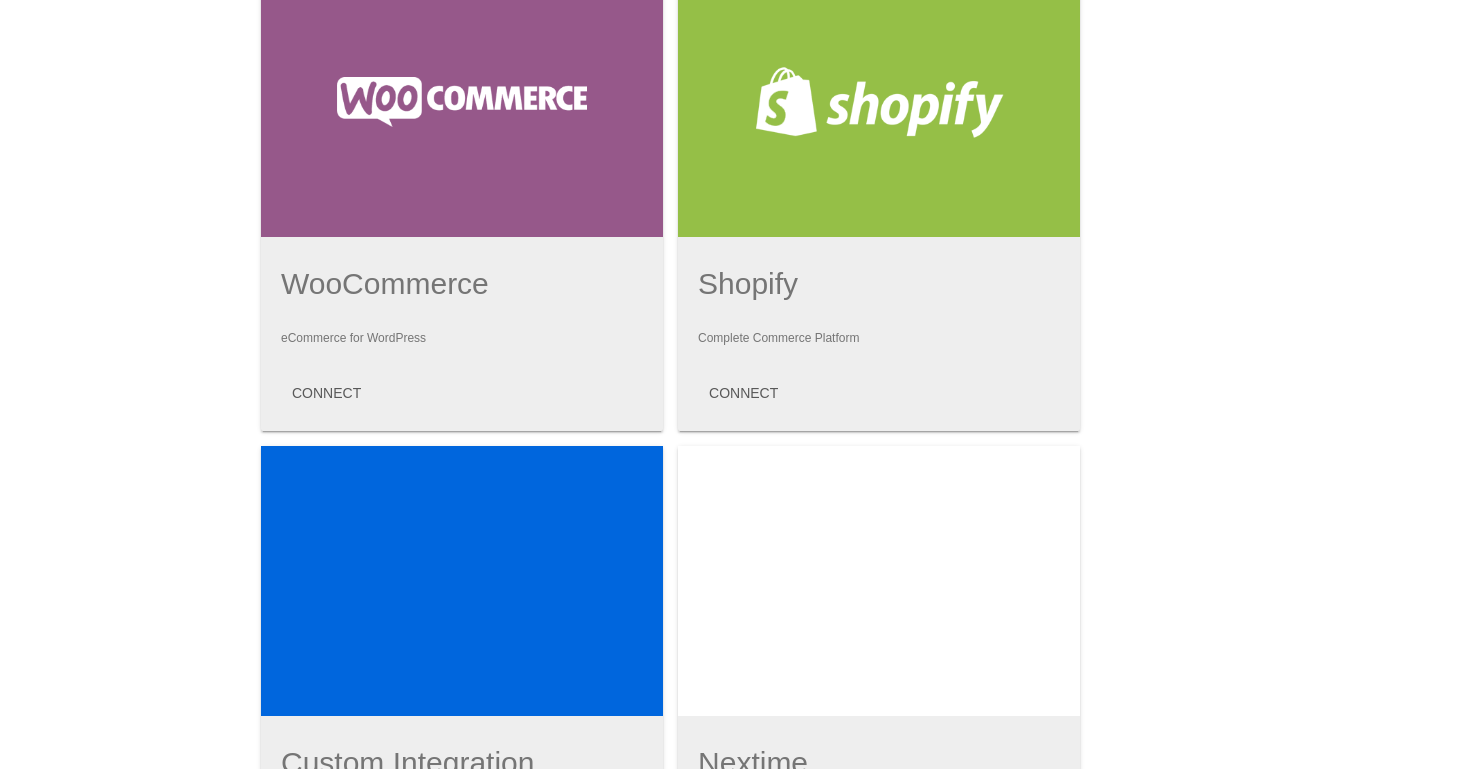 scroll, scrollTop: 333, scrollLeft: 0, axis: vertical 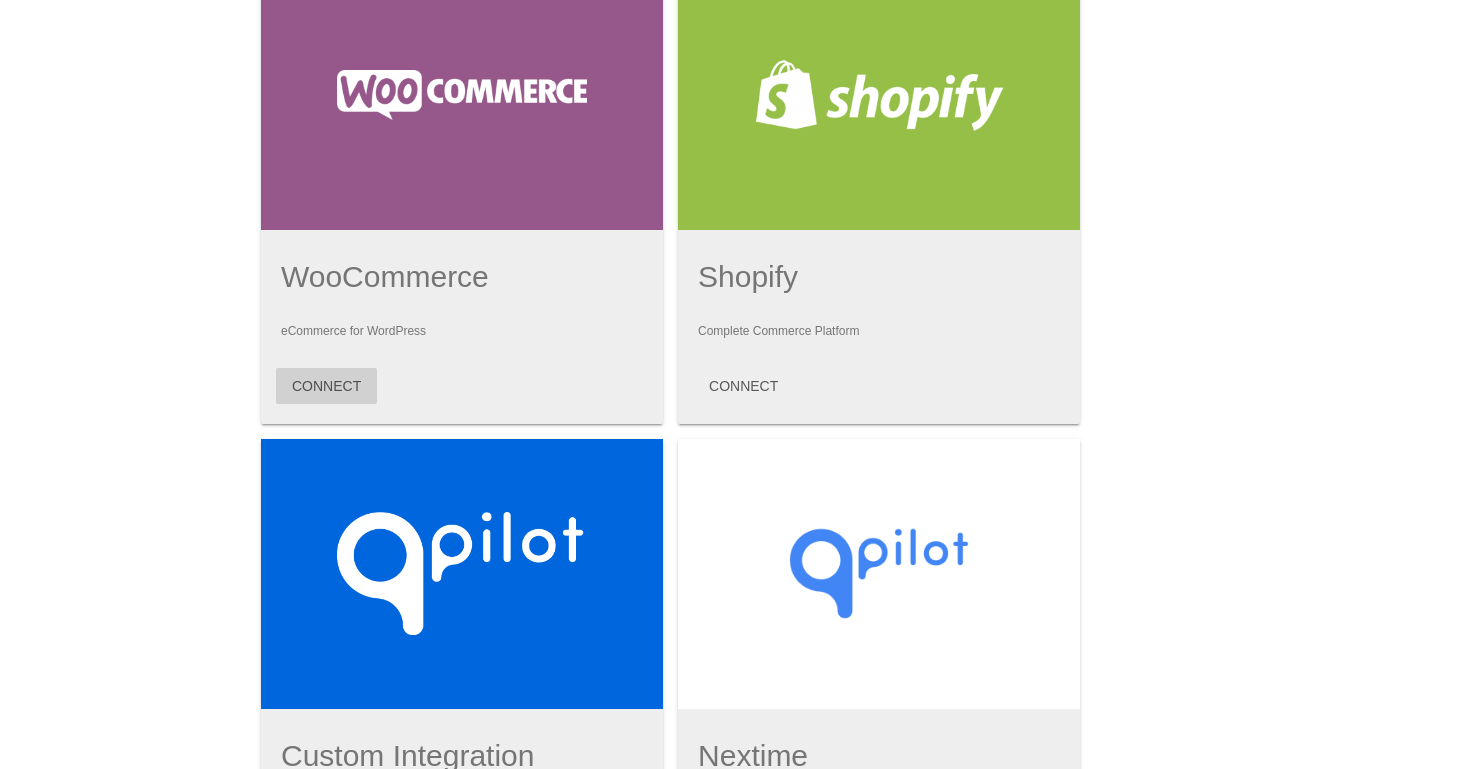 click on "CONNECT" 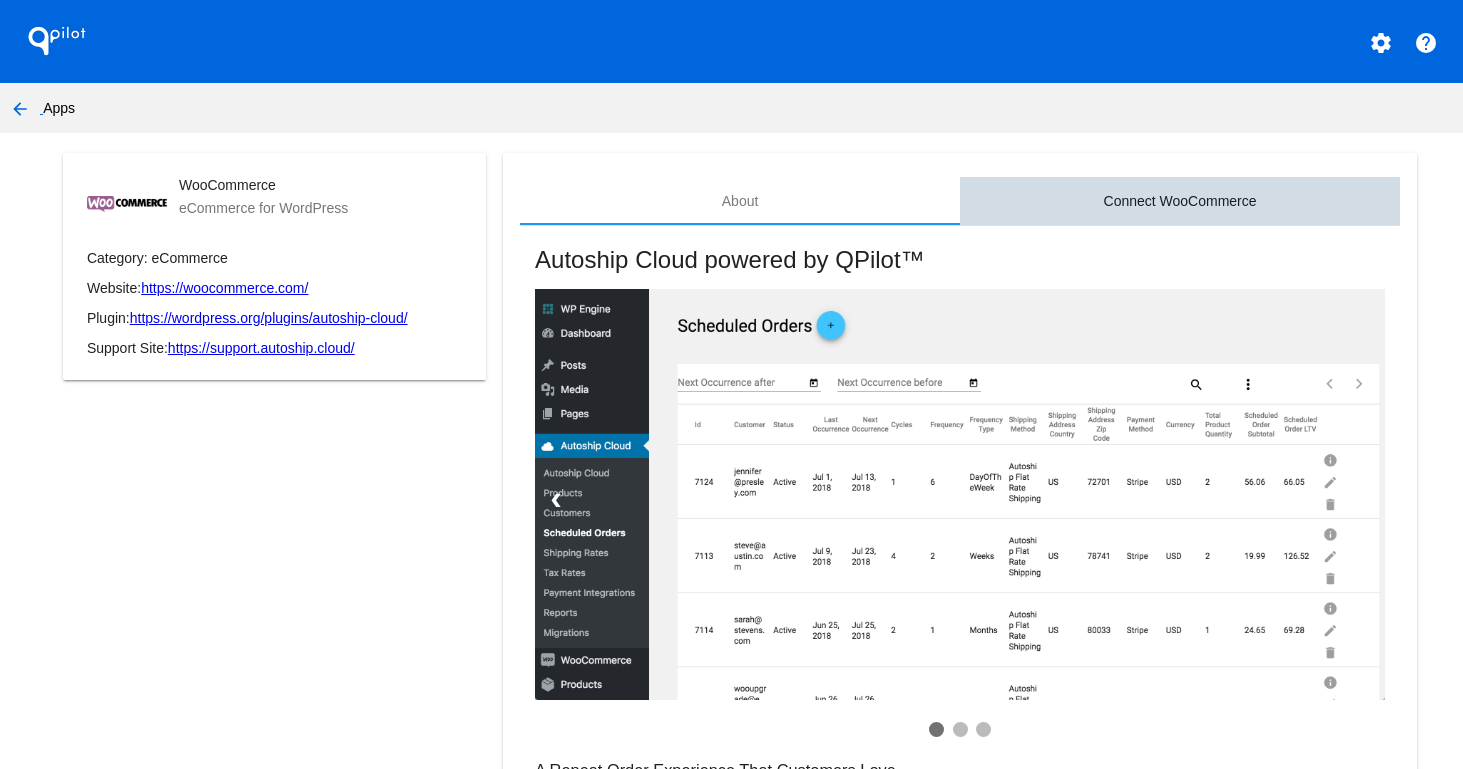click on "Connect WooCommerce" at bounding box center (1180, 201) 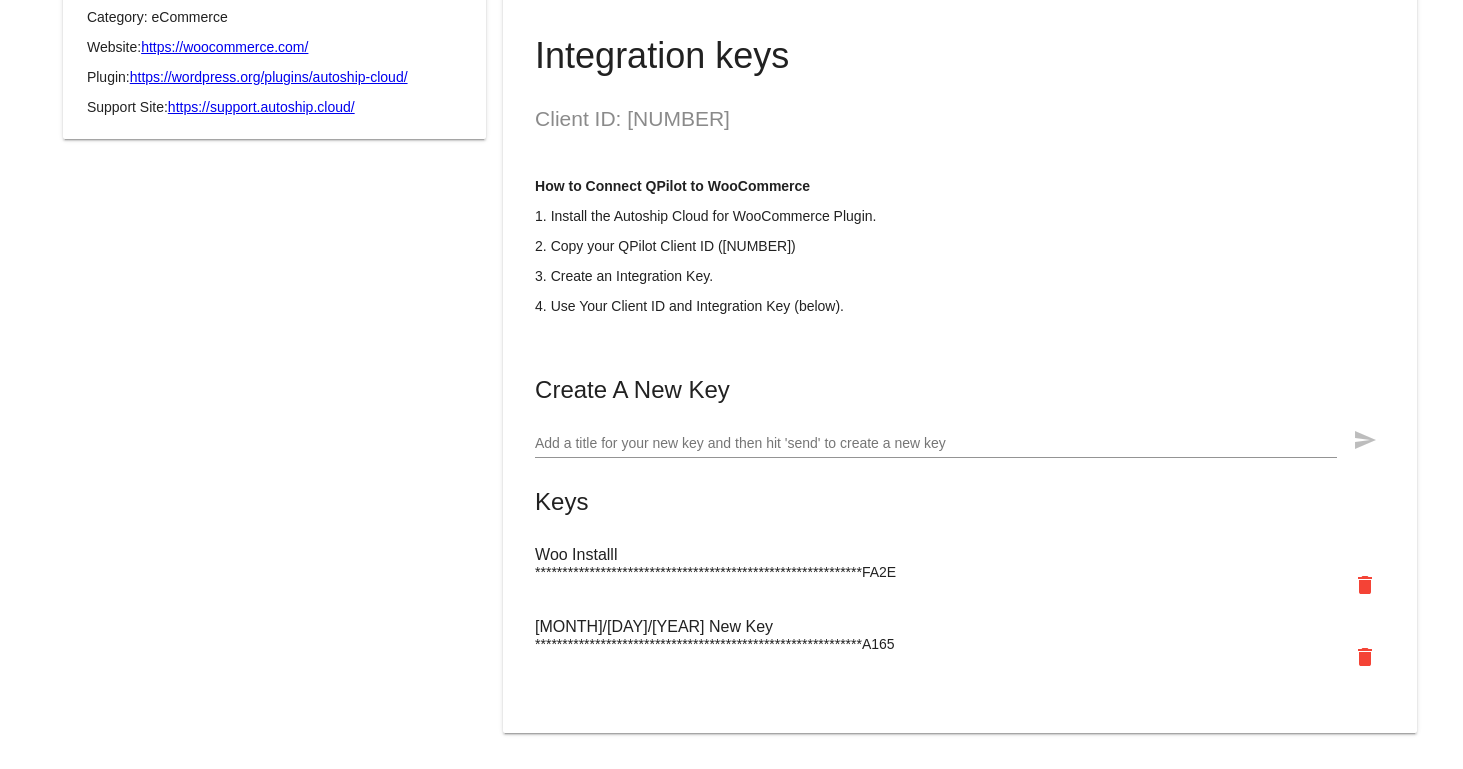 scroll, scrollTop: 261, scrollLeft: 0, axis: vertical 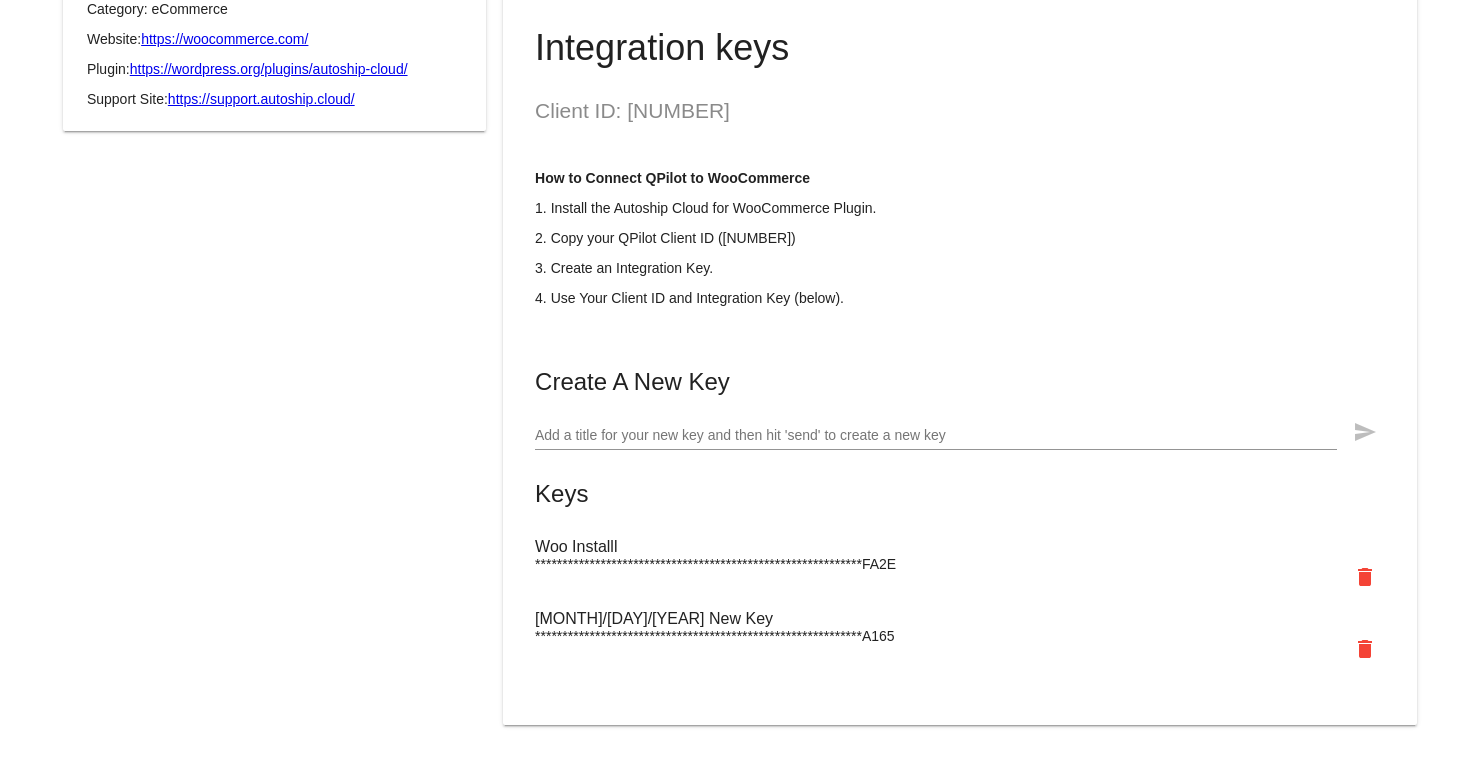 click on "Add a title for your new key and then hit 'send' to create a new key" at bounding box center [936, 436] 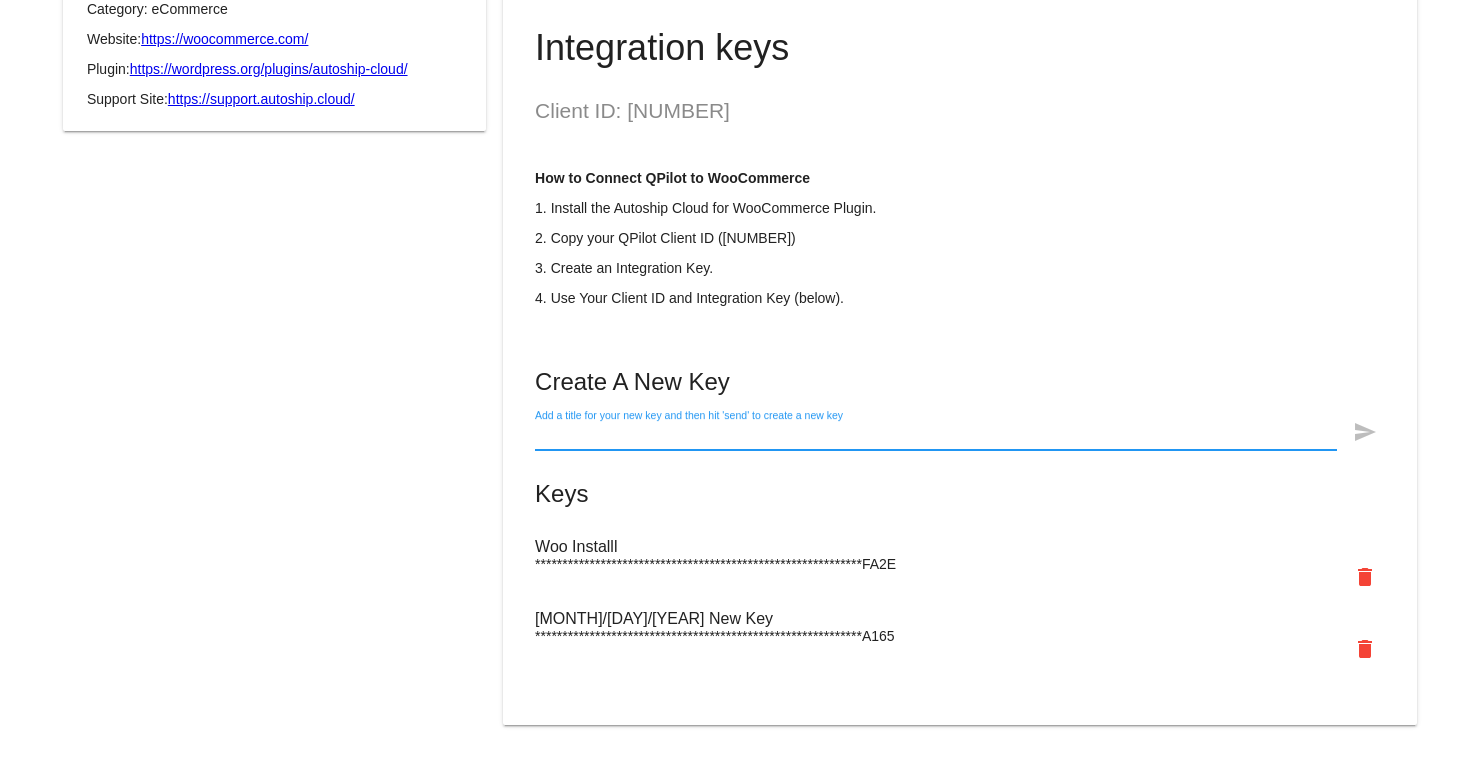 click on "**********" 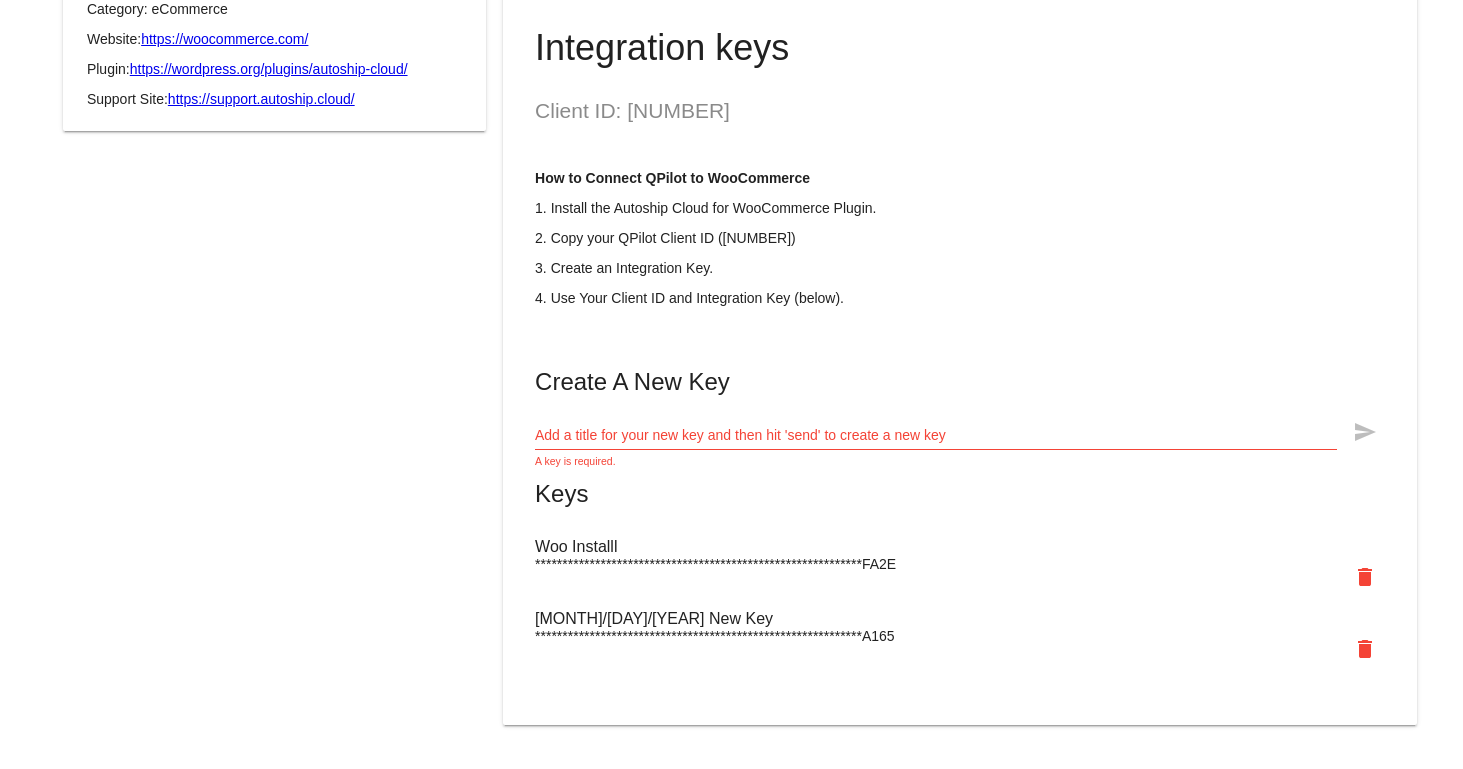 scroll, scrollTop: 0, scrollLeft: 0, axis: both 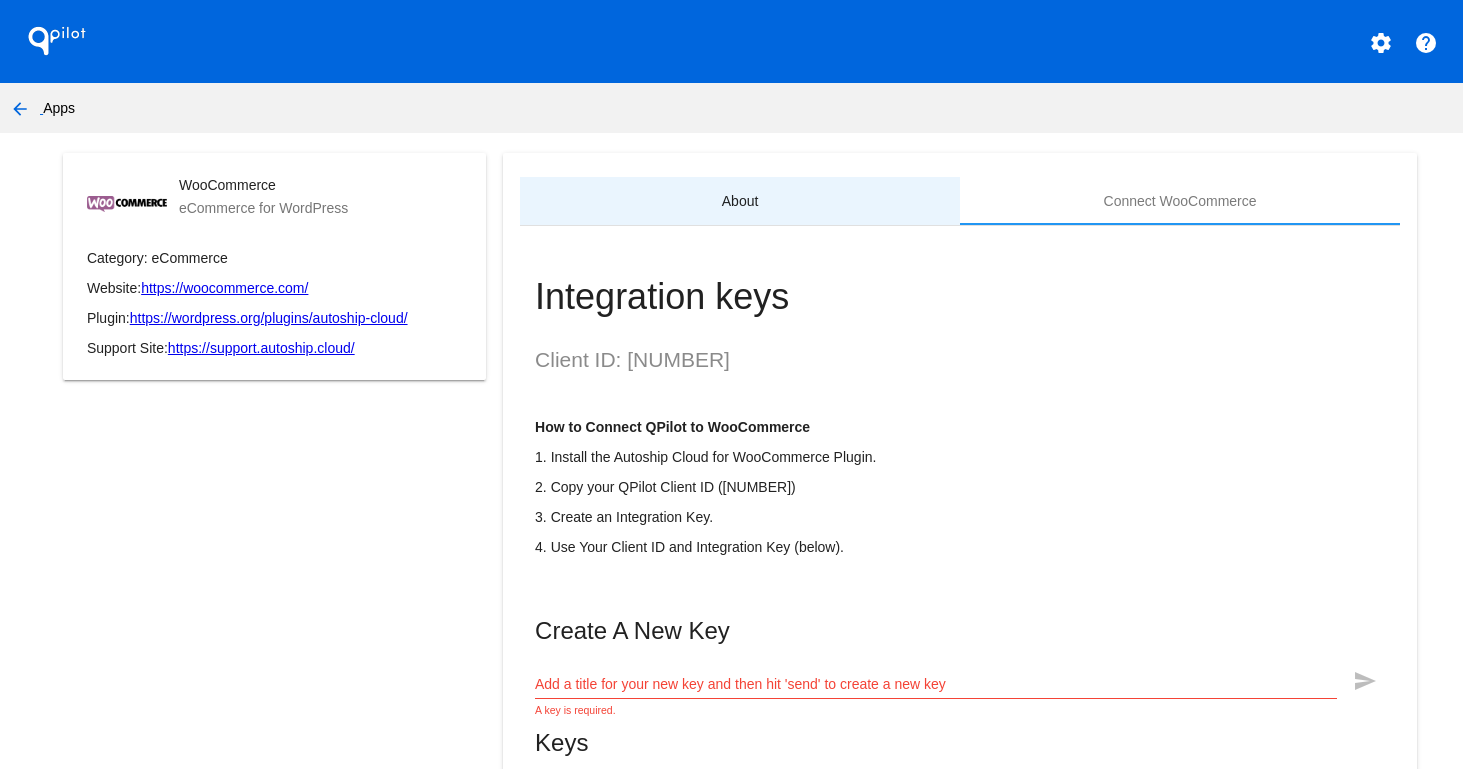 click on "About" at bounding box center (740, 201) 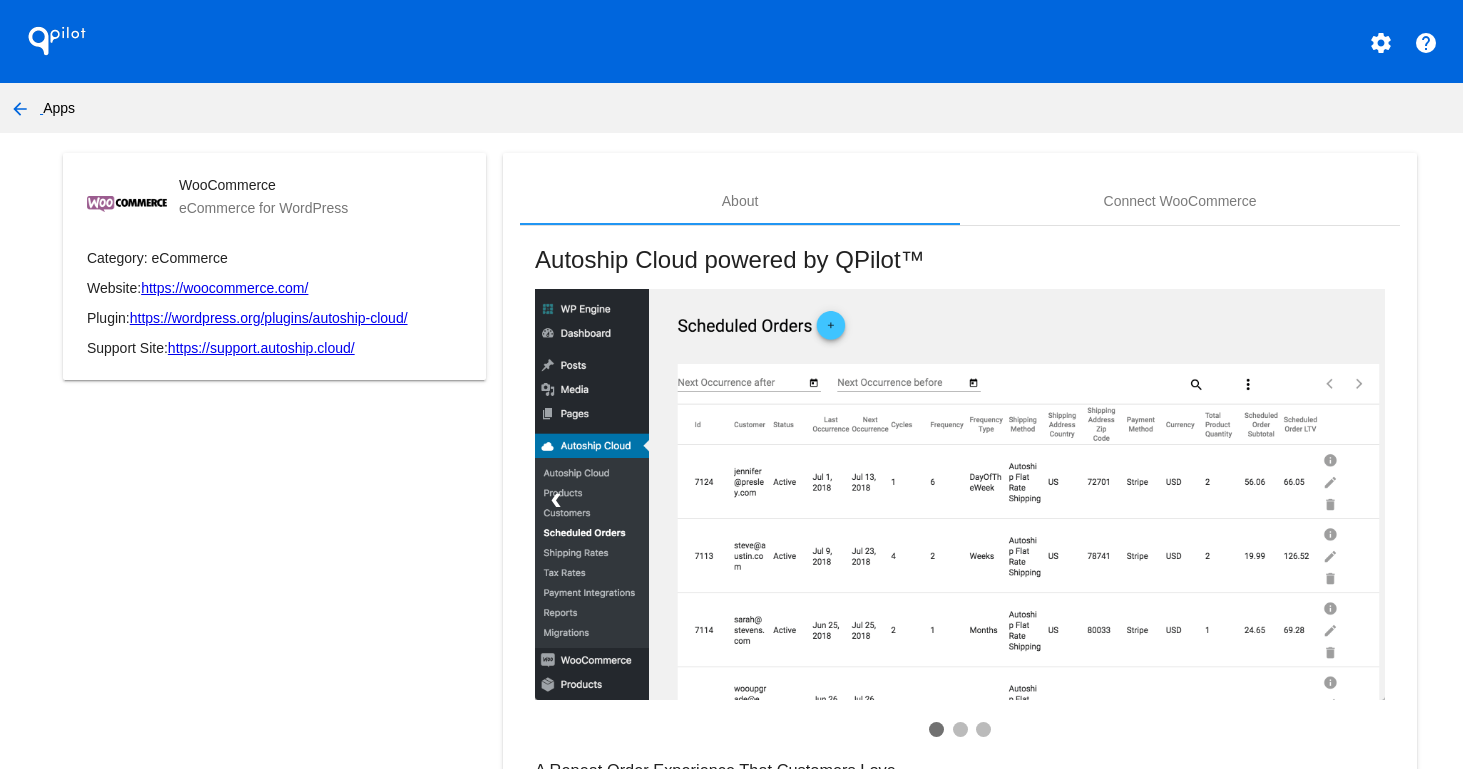 click at bounding box center [960, 494] 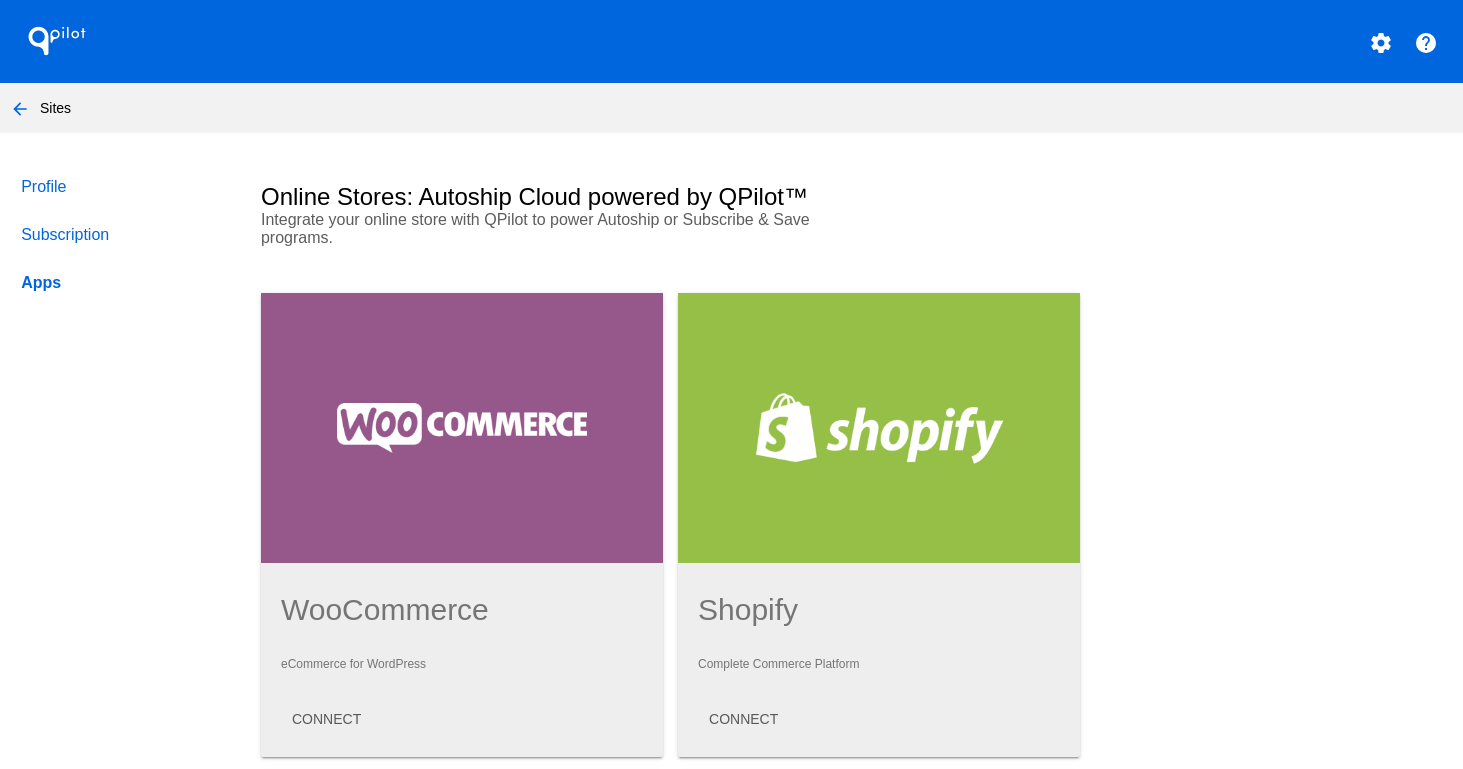 click on "Profile" 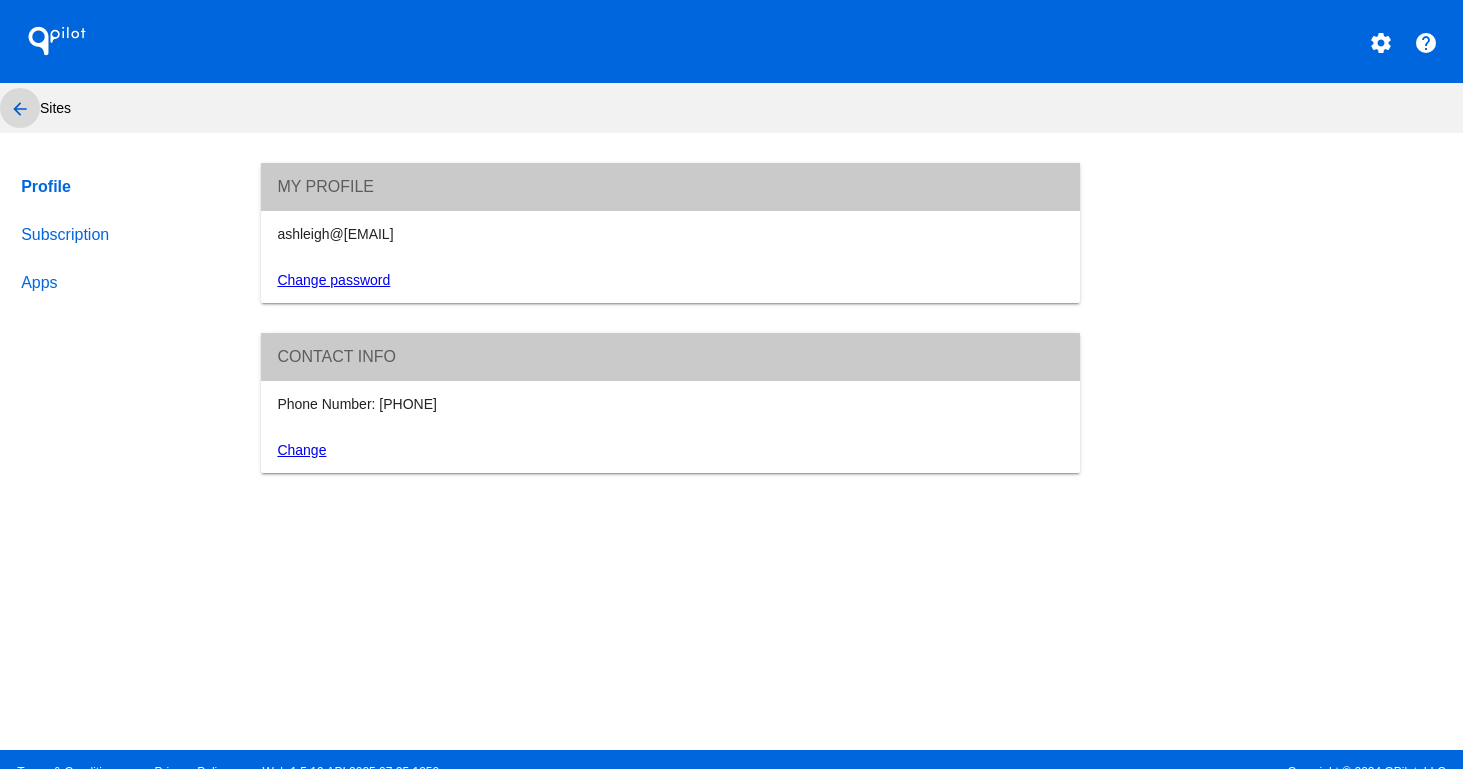 click on "arrow_back" at bounding box center (20, 109) 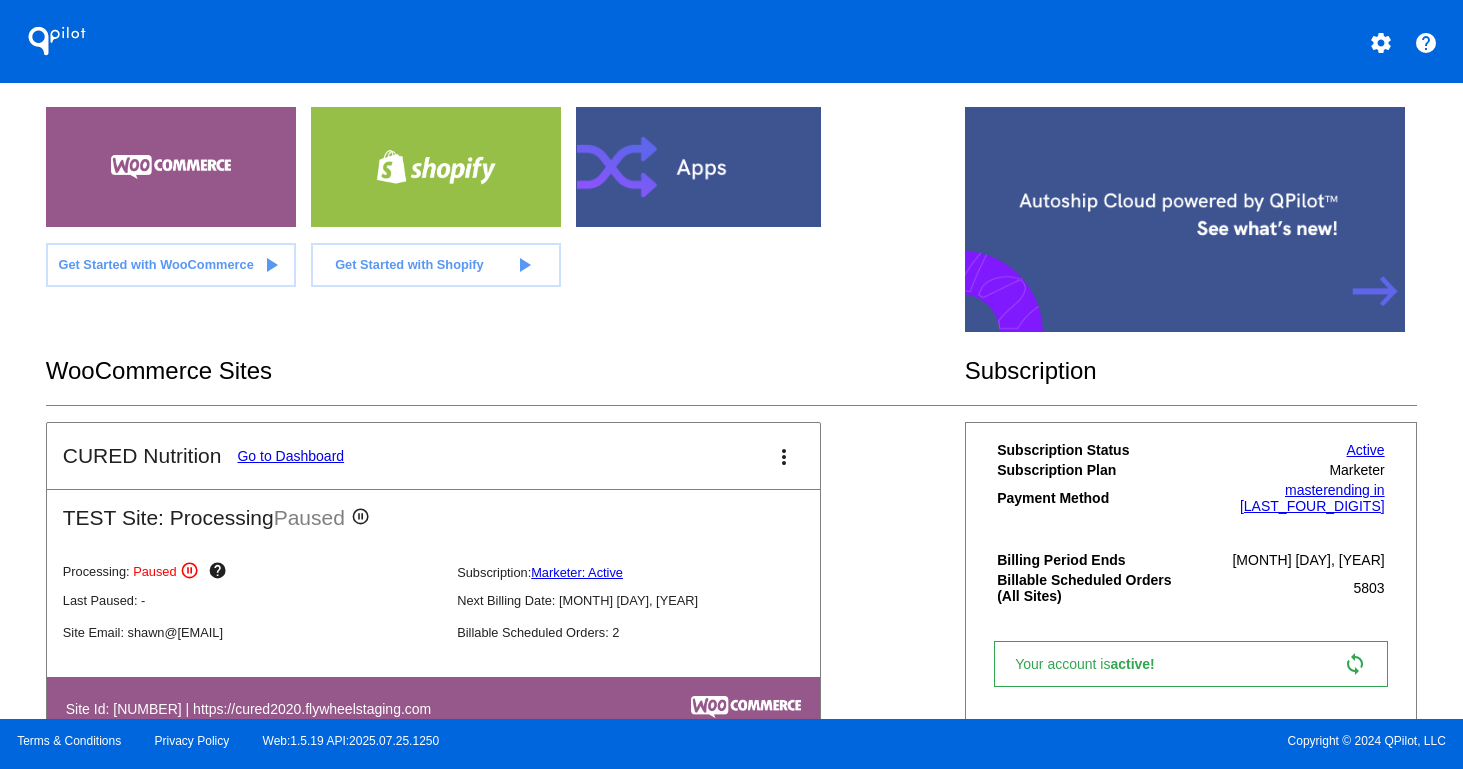 scroll, scrollTop: 9, scrollLeft: 0, axis: vertical 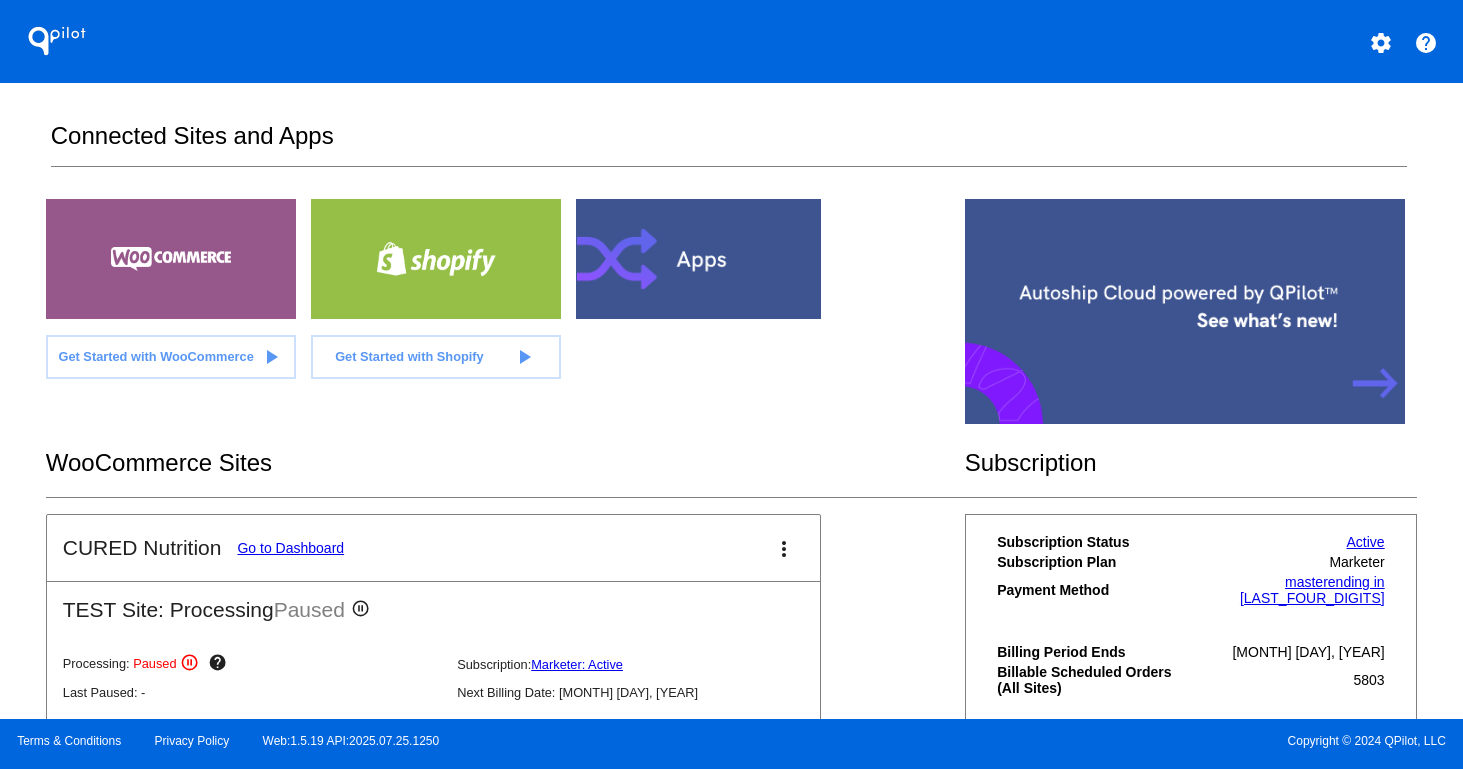 click at bounding box center [701, 259] 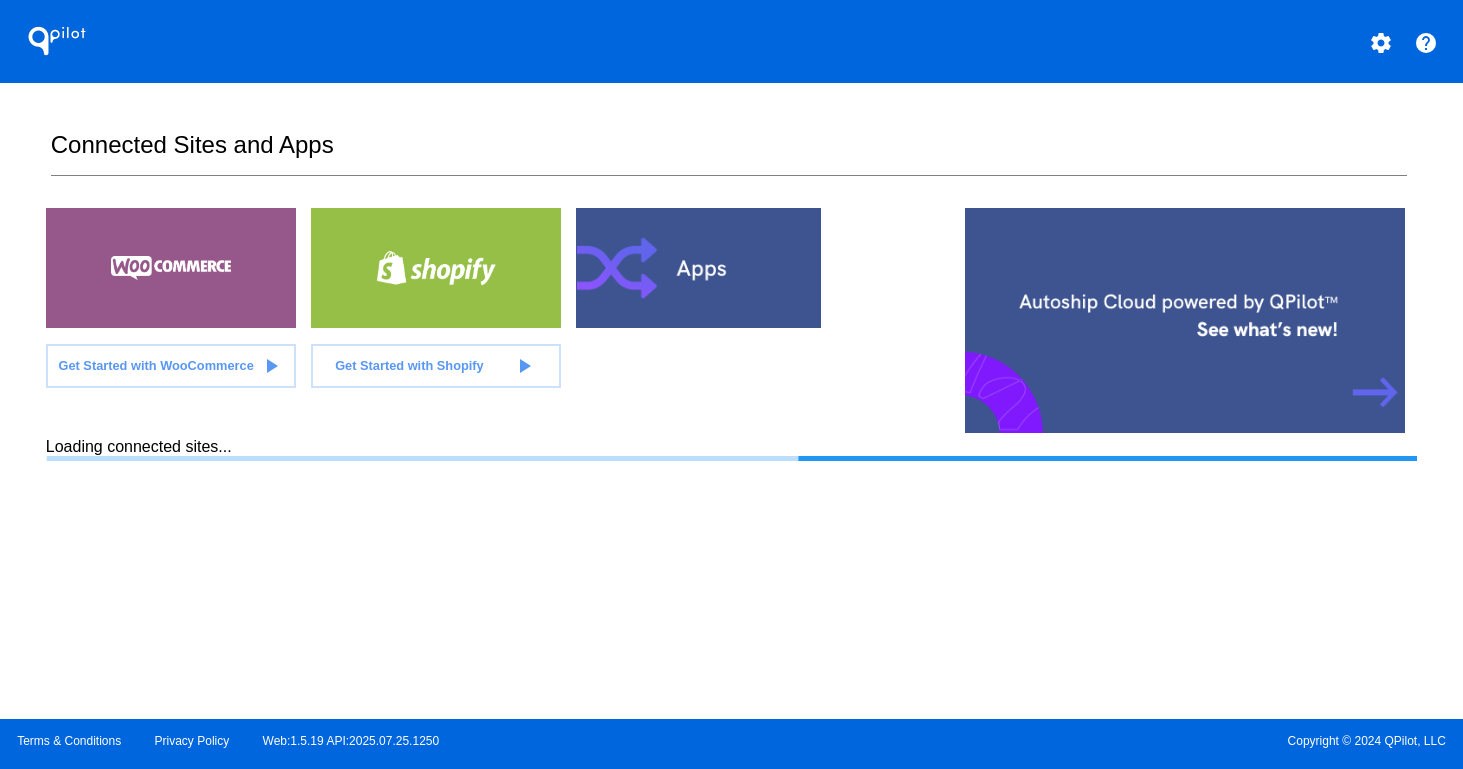 click at bounding box center (171, 268) 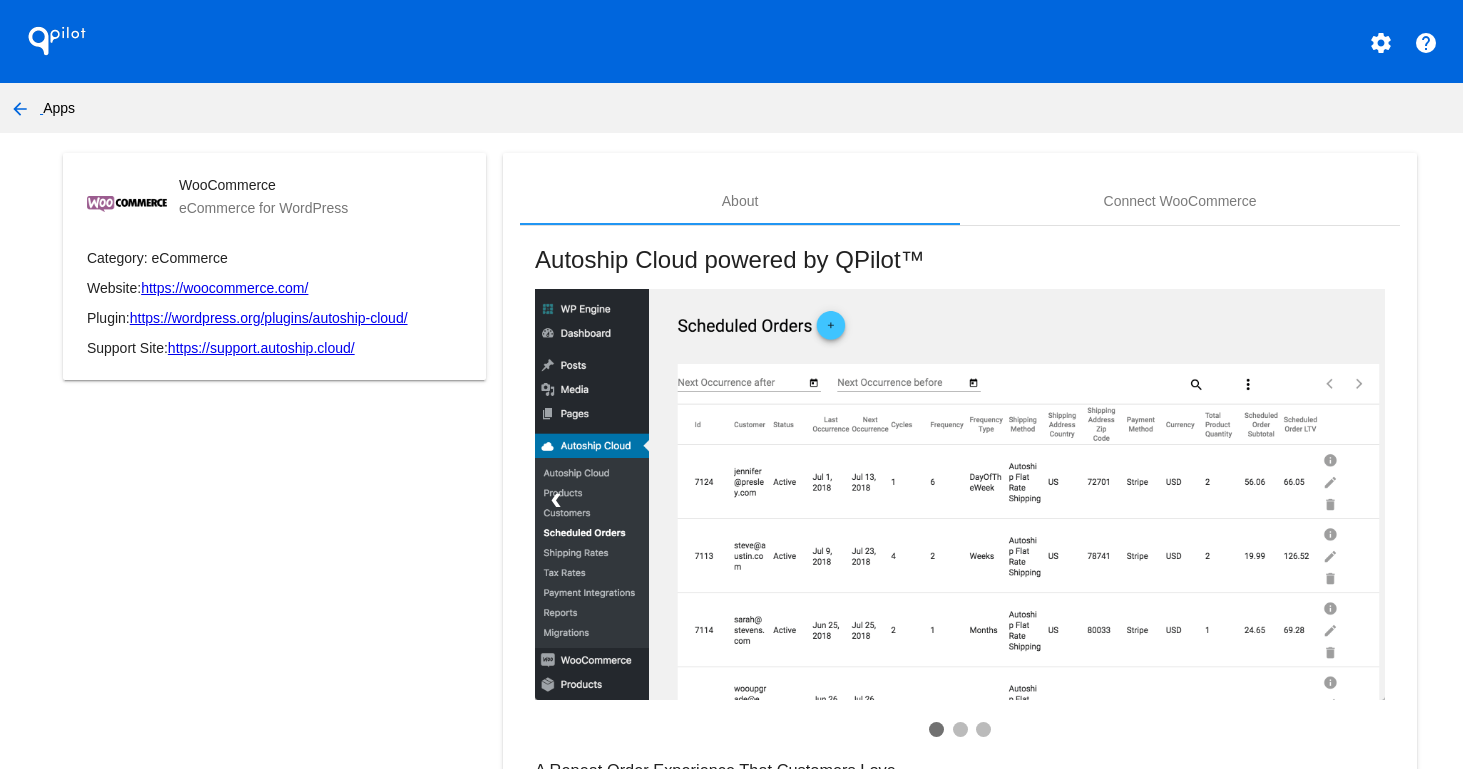 click on "arrow_back" at bounding box center [20, 109] 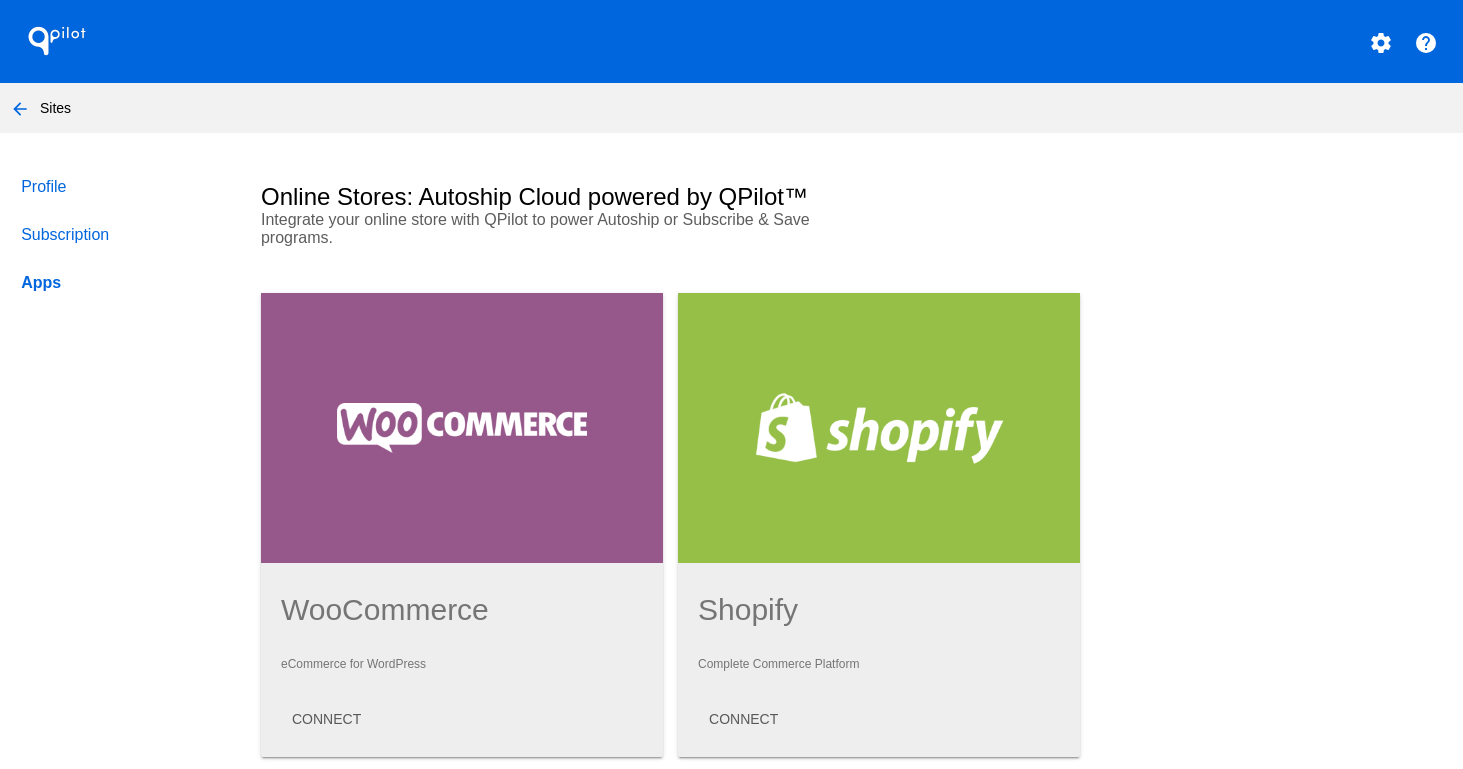 click on "arrow_back" at bounding box center (20, 109) 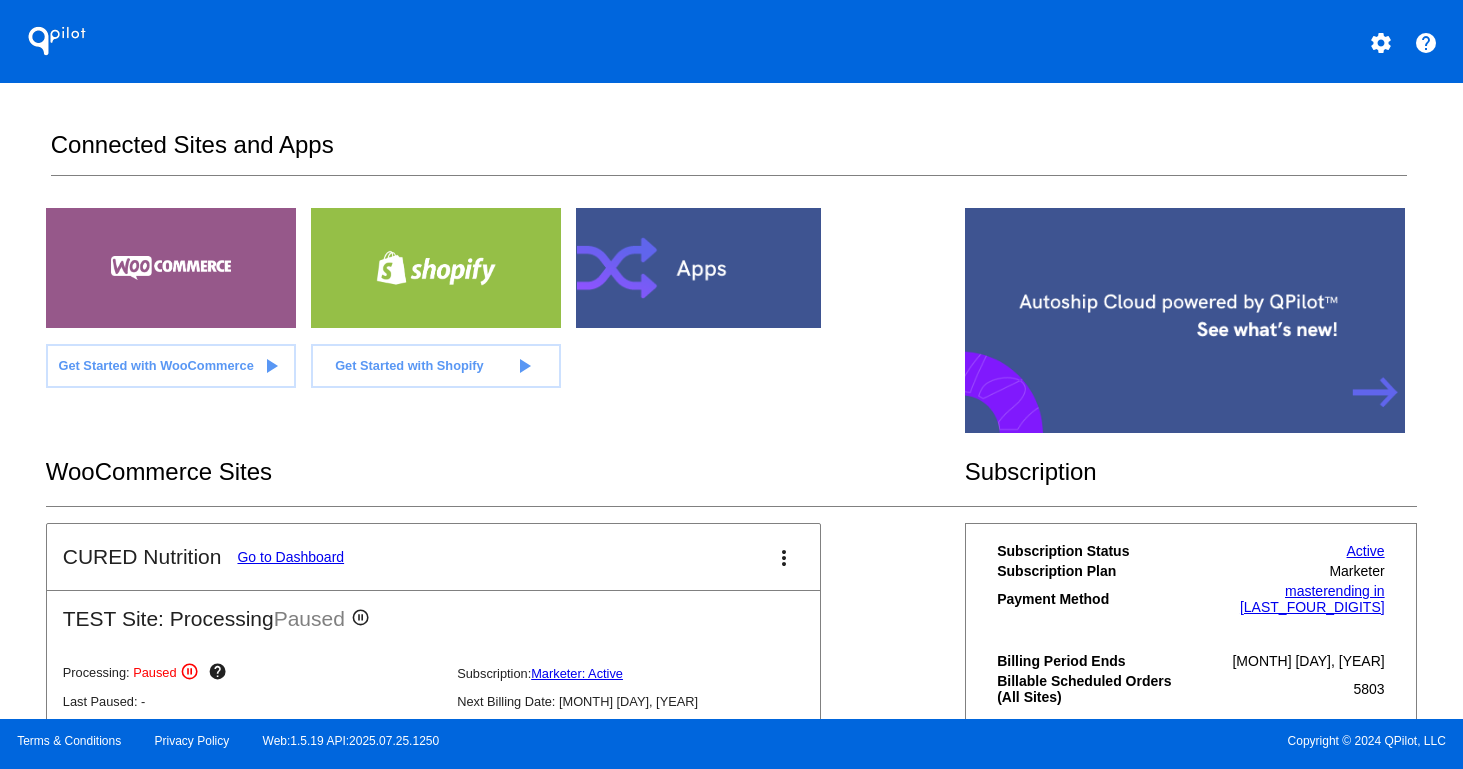 click at bounding box center (1185, 320) 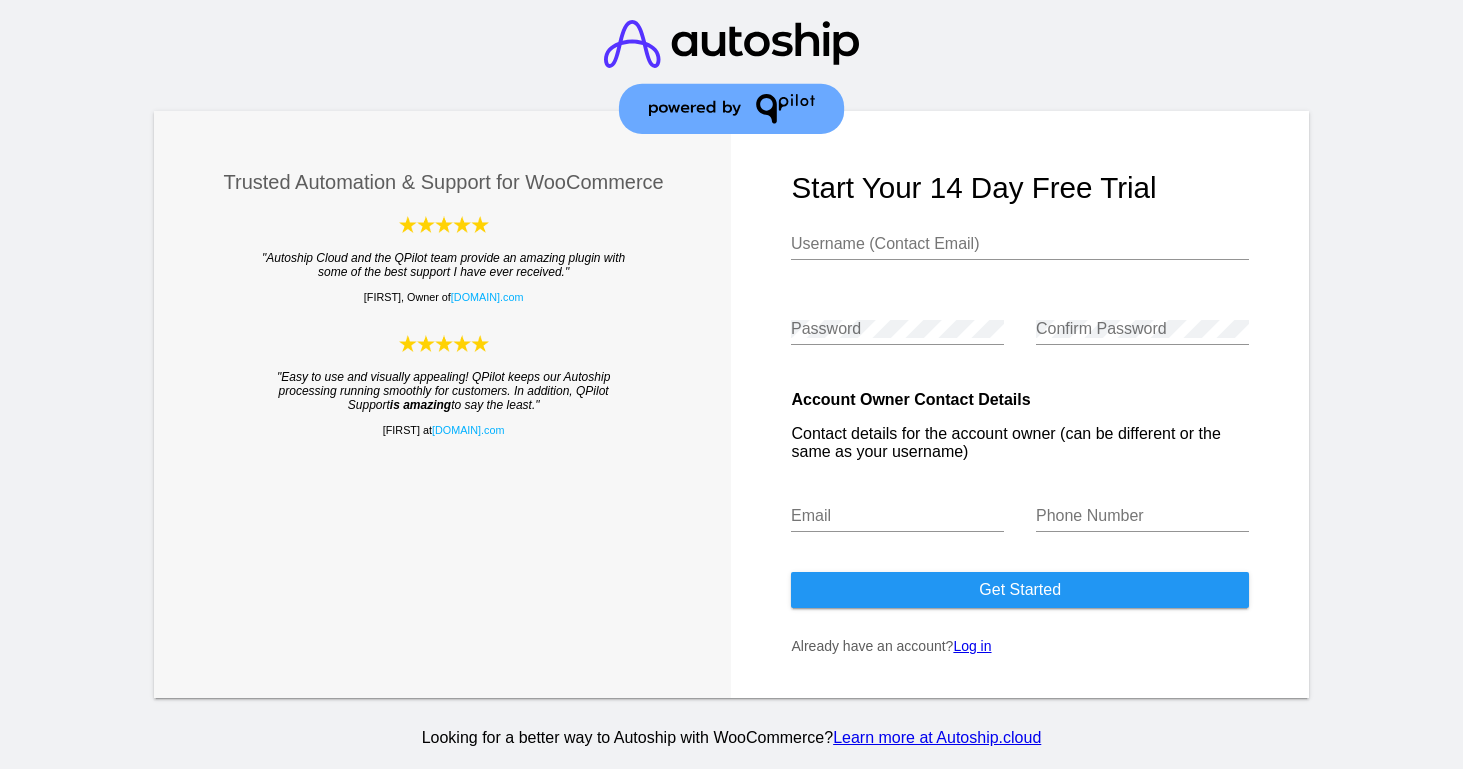 scroll, scrollTop: 0, scrollLeft: 0, axis: both 